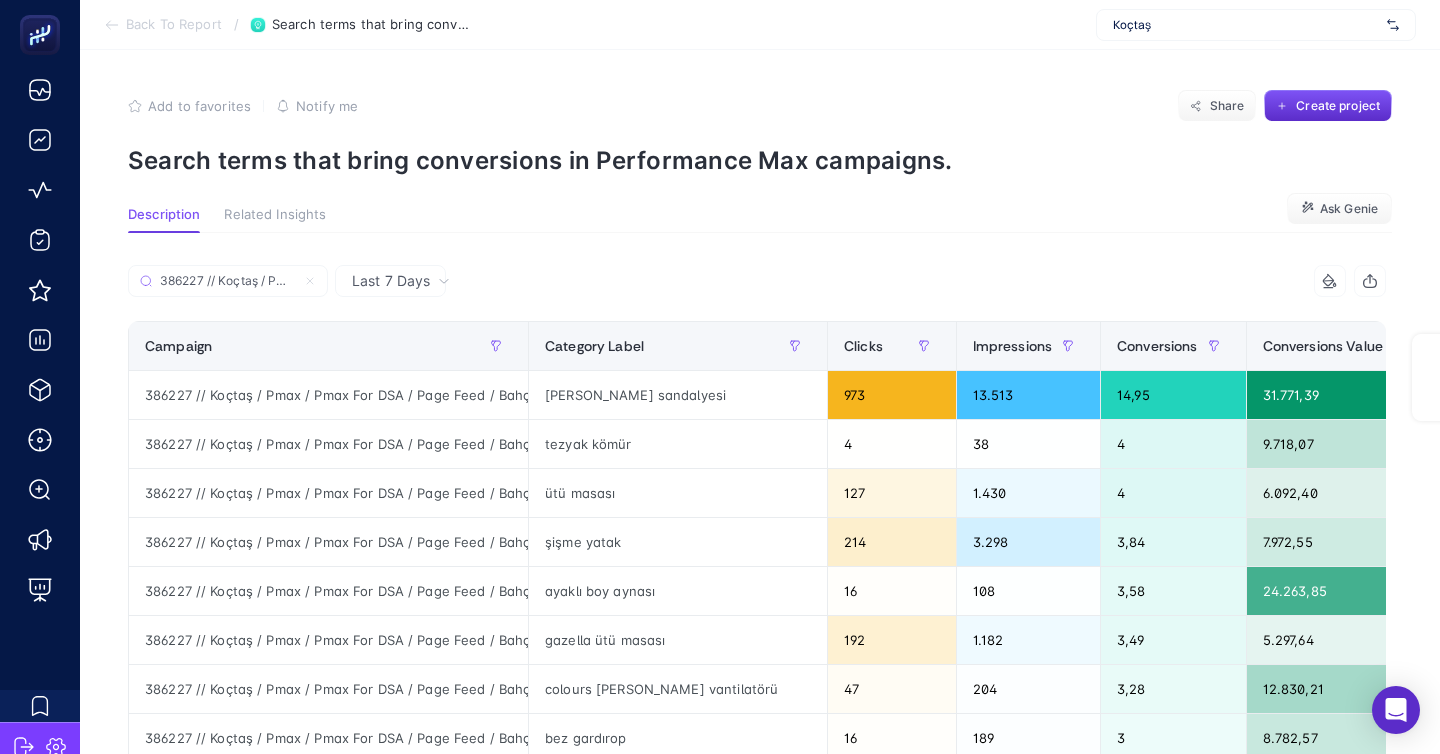 scroll, scrollTop: 145, scrollLeft: 0, axis: vertical 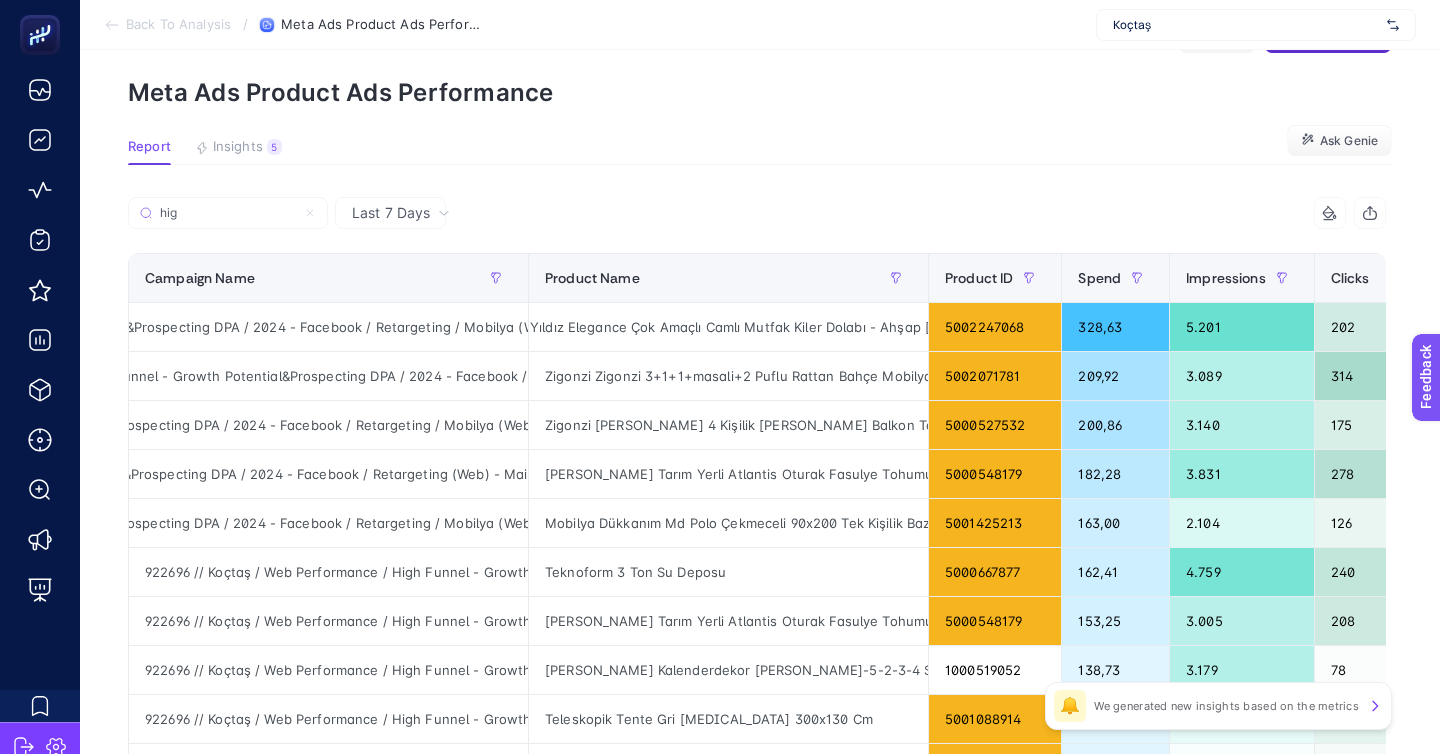 click on "Koçtaş" at bounding box center (1246, 25) 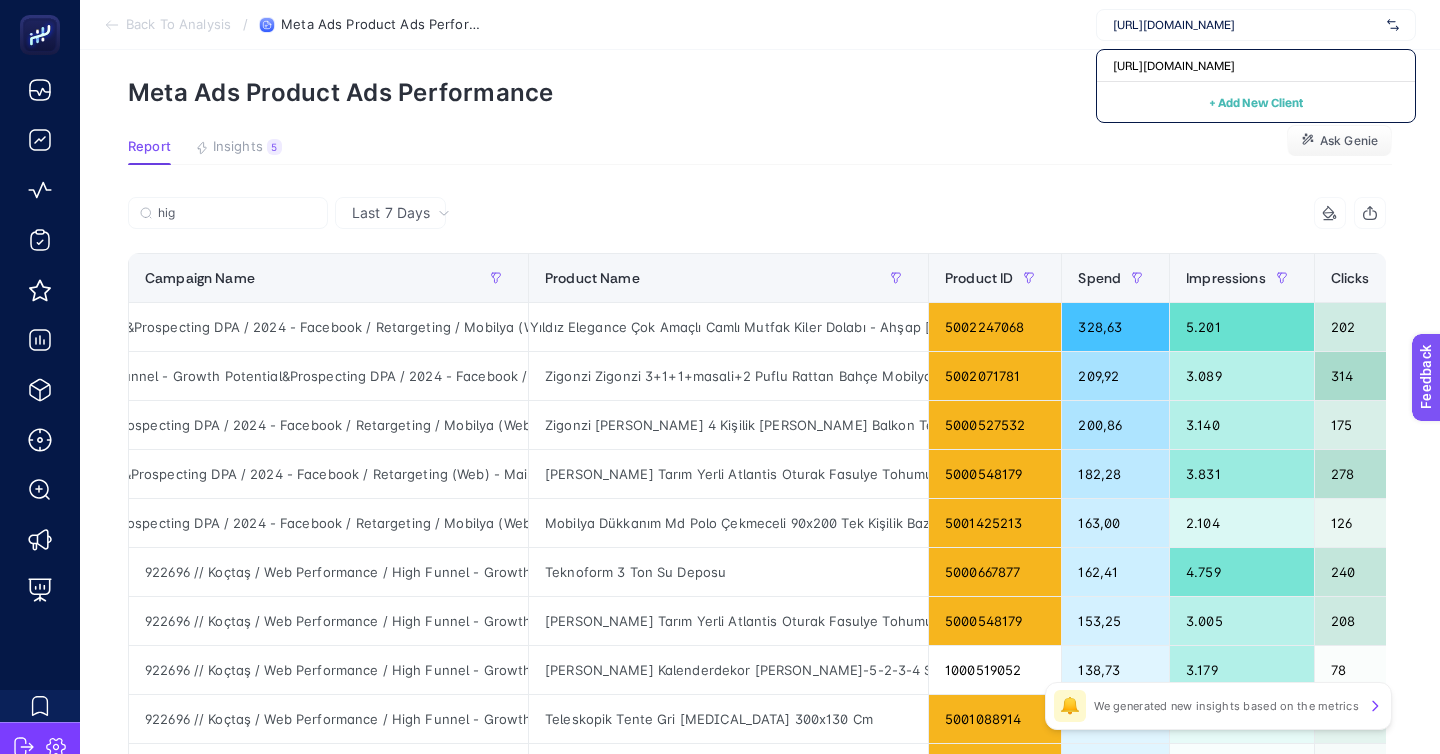 type on "[URL][DOMAIN_NAME]" 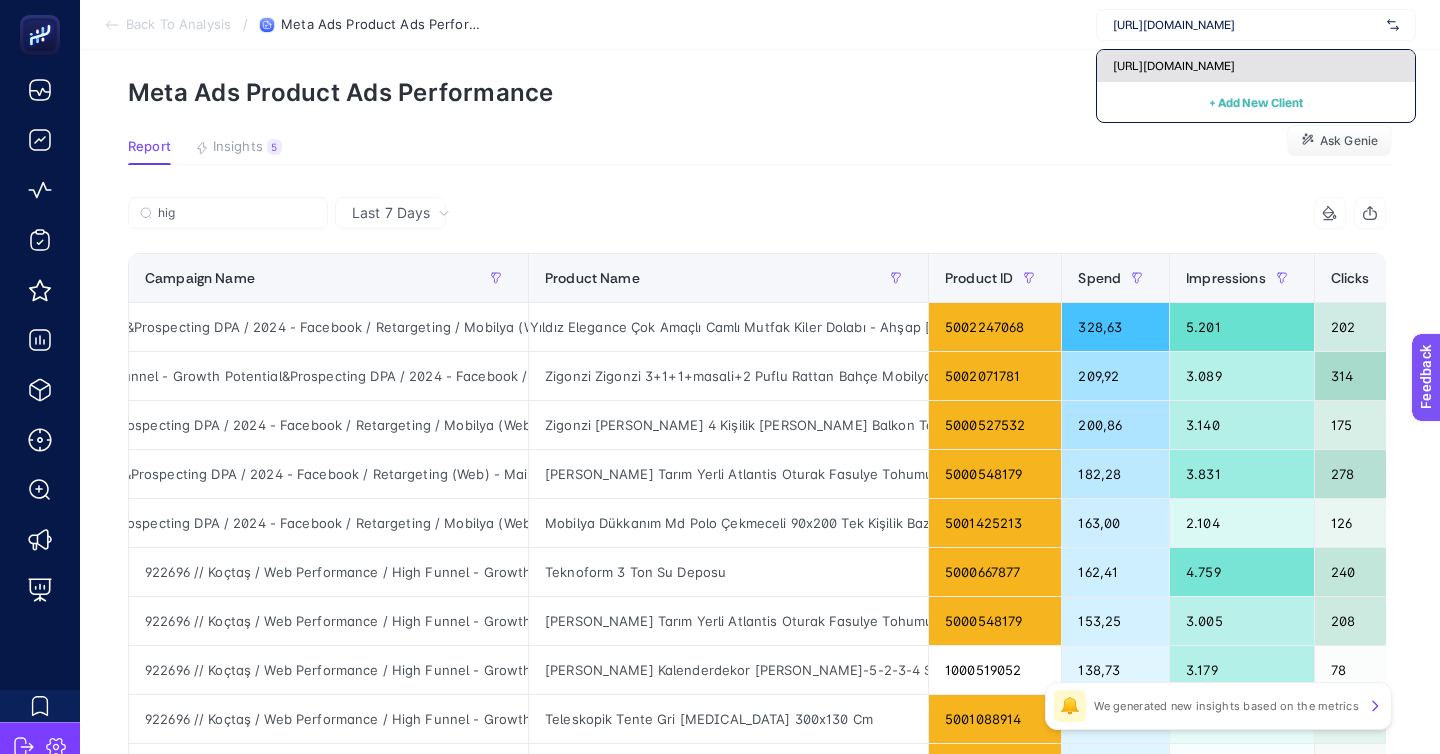 click on "[URL][DOMAIN_NAME]" at bounding box center (1174, 66) 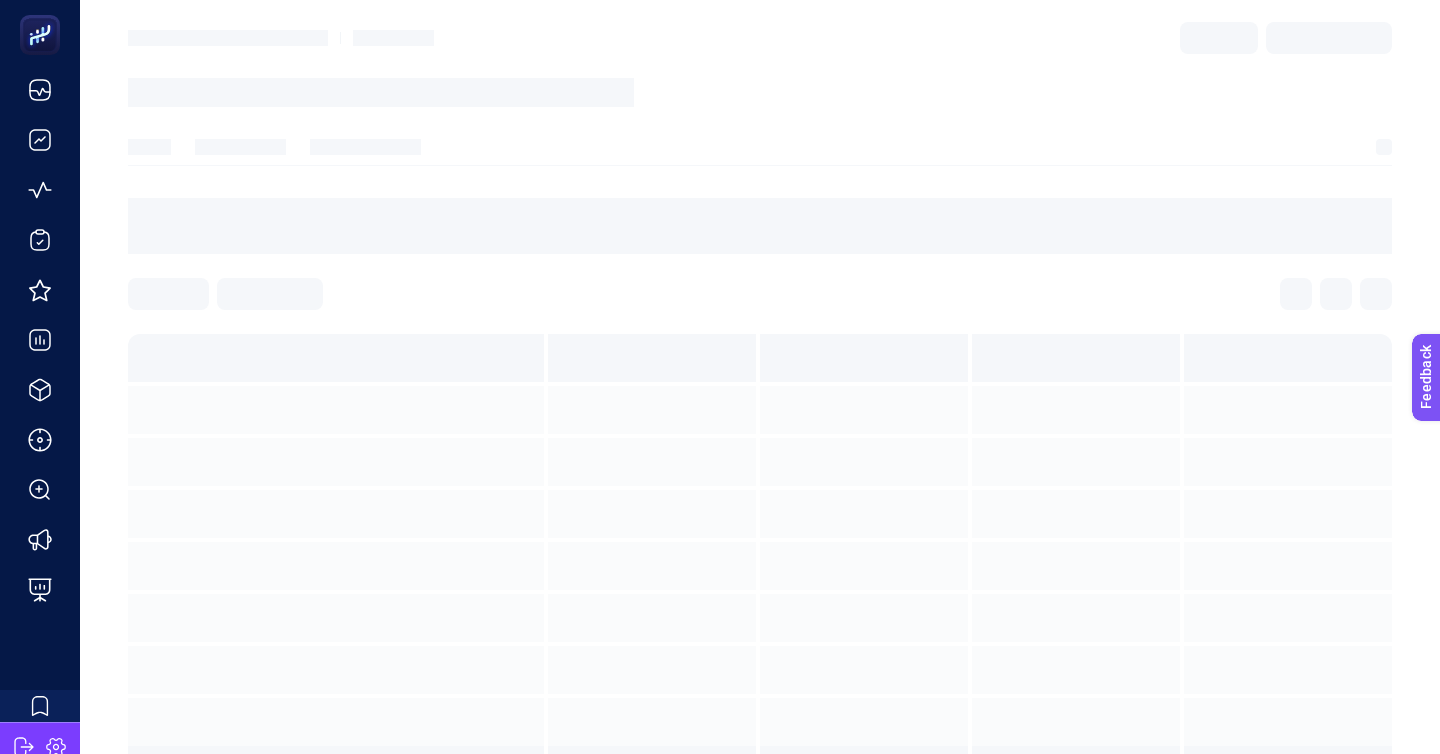 scroll, scrollTop: 0, scrollLeft: 0, axis: both 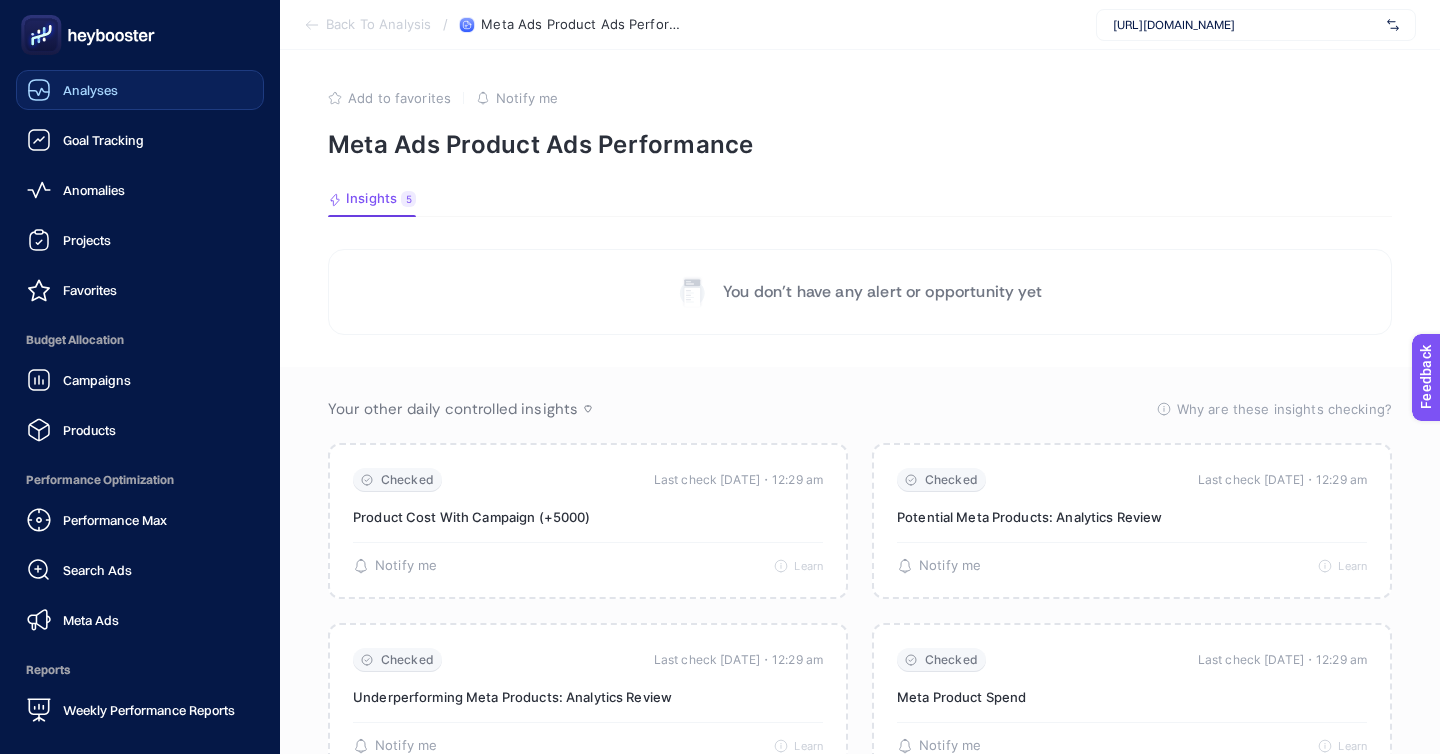 click on "Analyses" at bounding box center [140, 90] 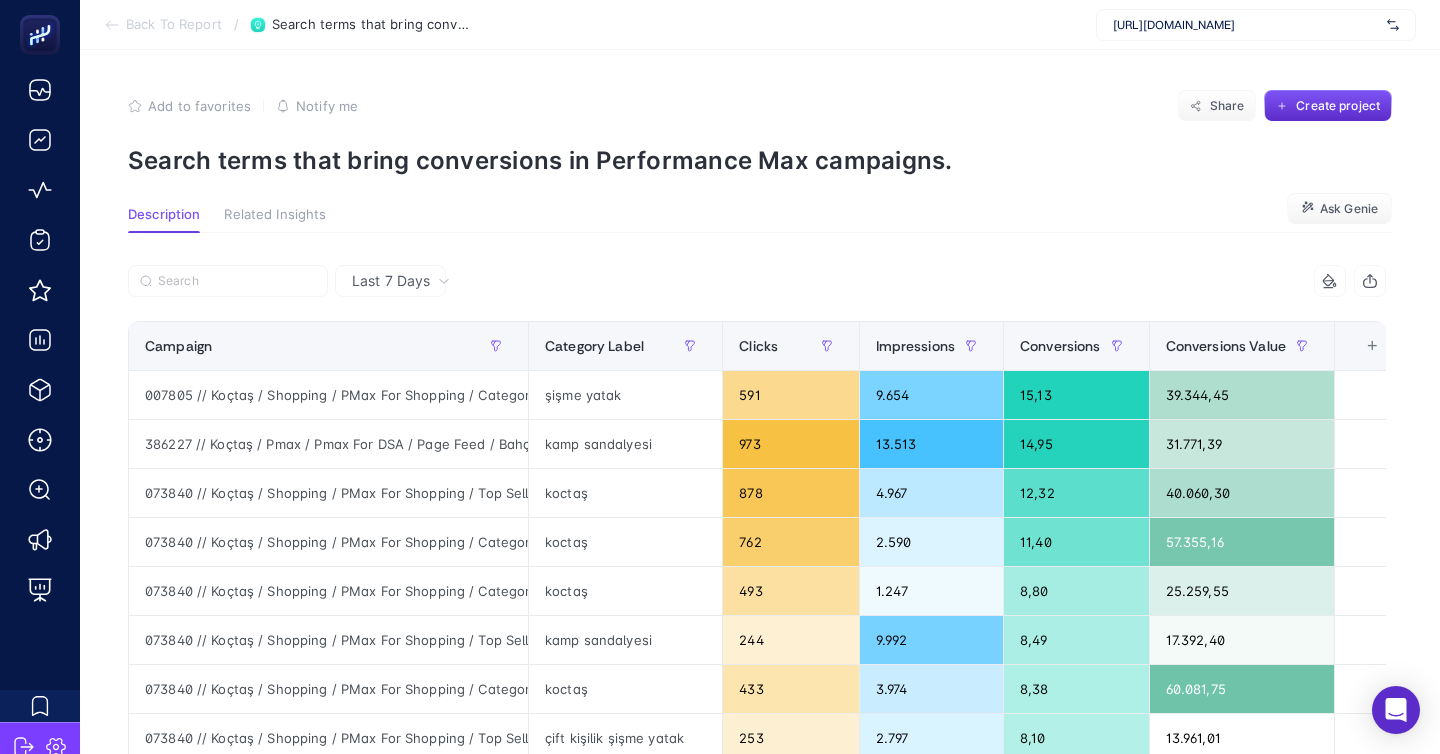 scroll, scrollTop: 0, scrollLeft: 0, axis: both 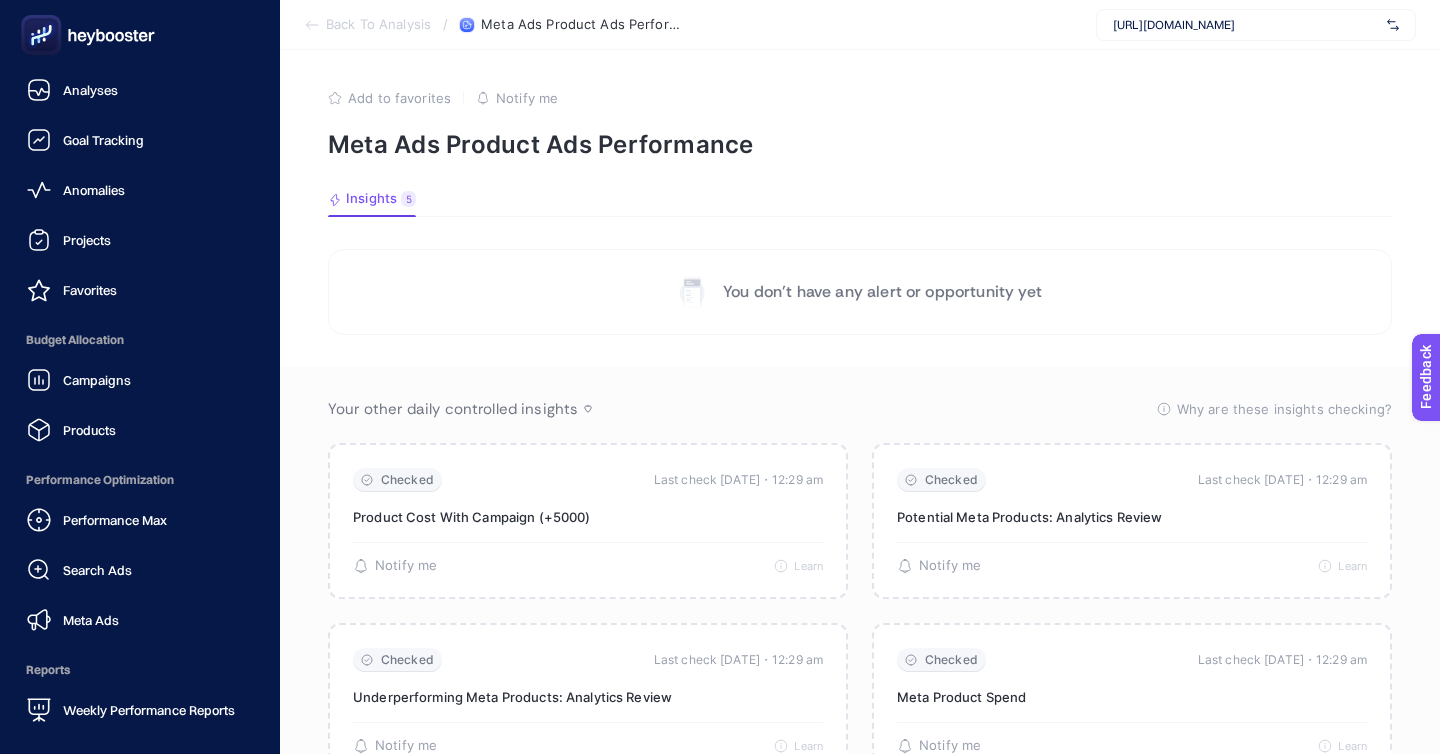 click on "Campaigns Products" at bounding box center [140, 405] 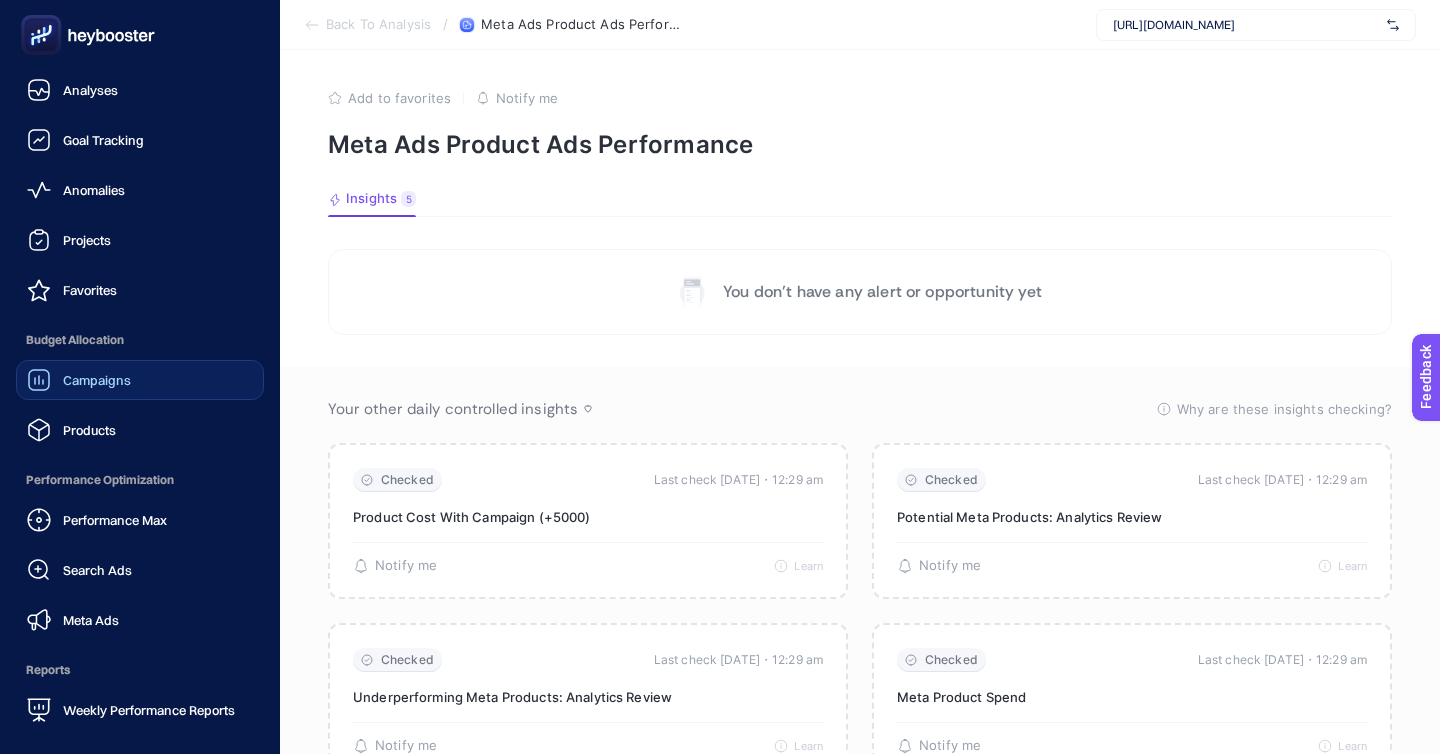 click on "Campaigns" 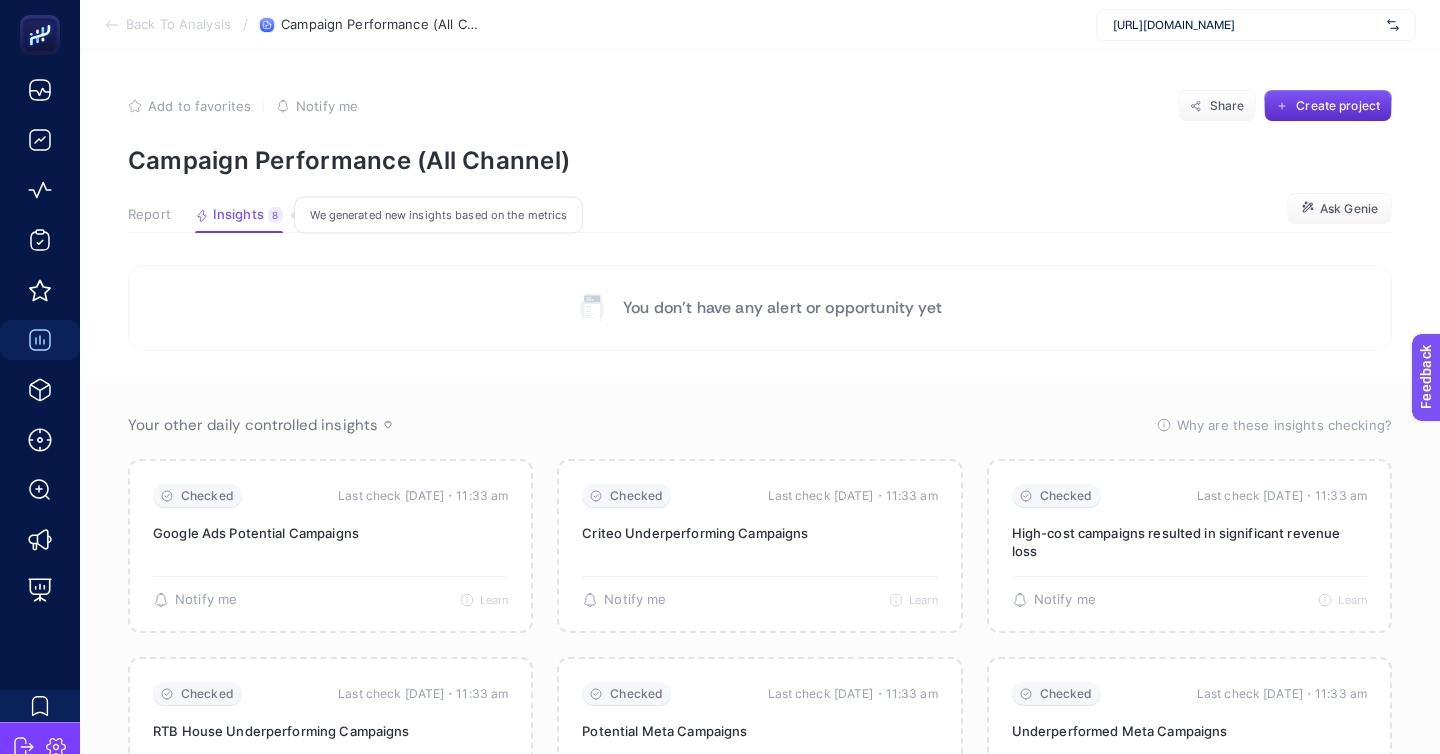 click 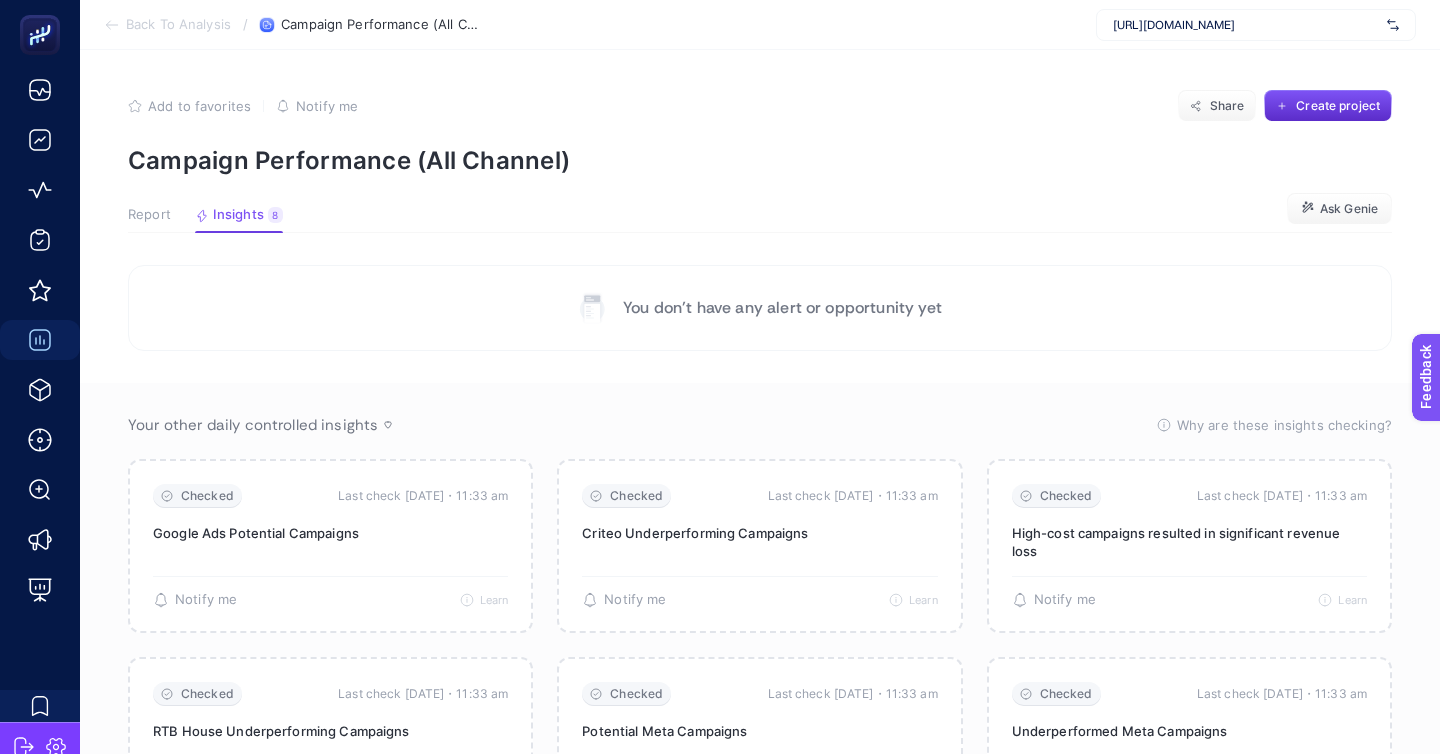click on "Report" at bounding box center [149, 215] 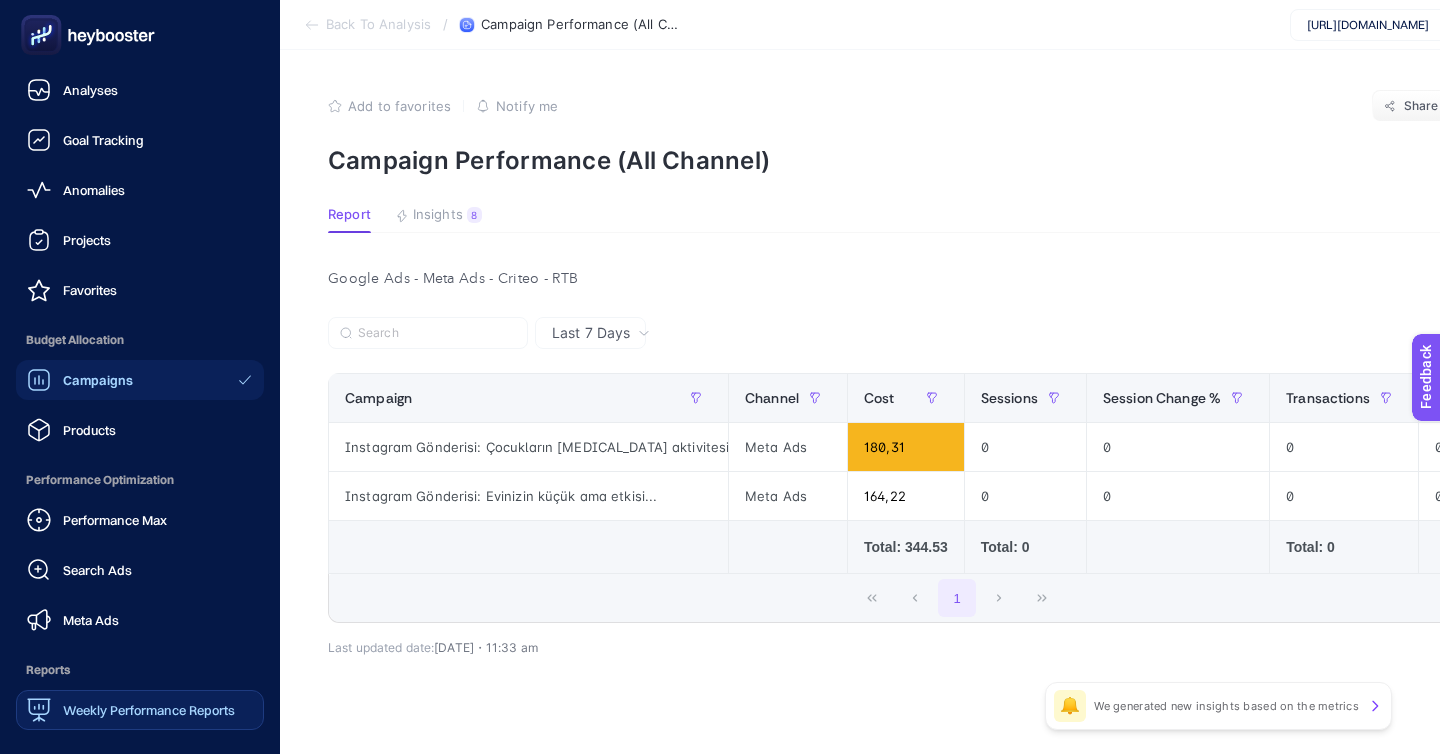 click on "Weekly Performance Reports" at bounding box center (149, 710) 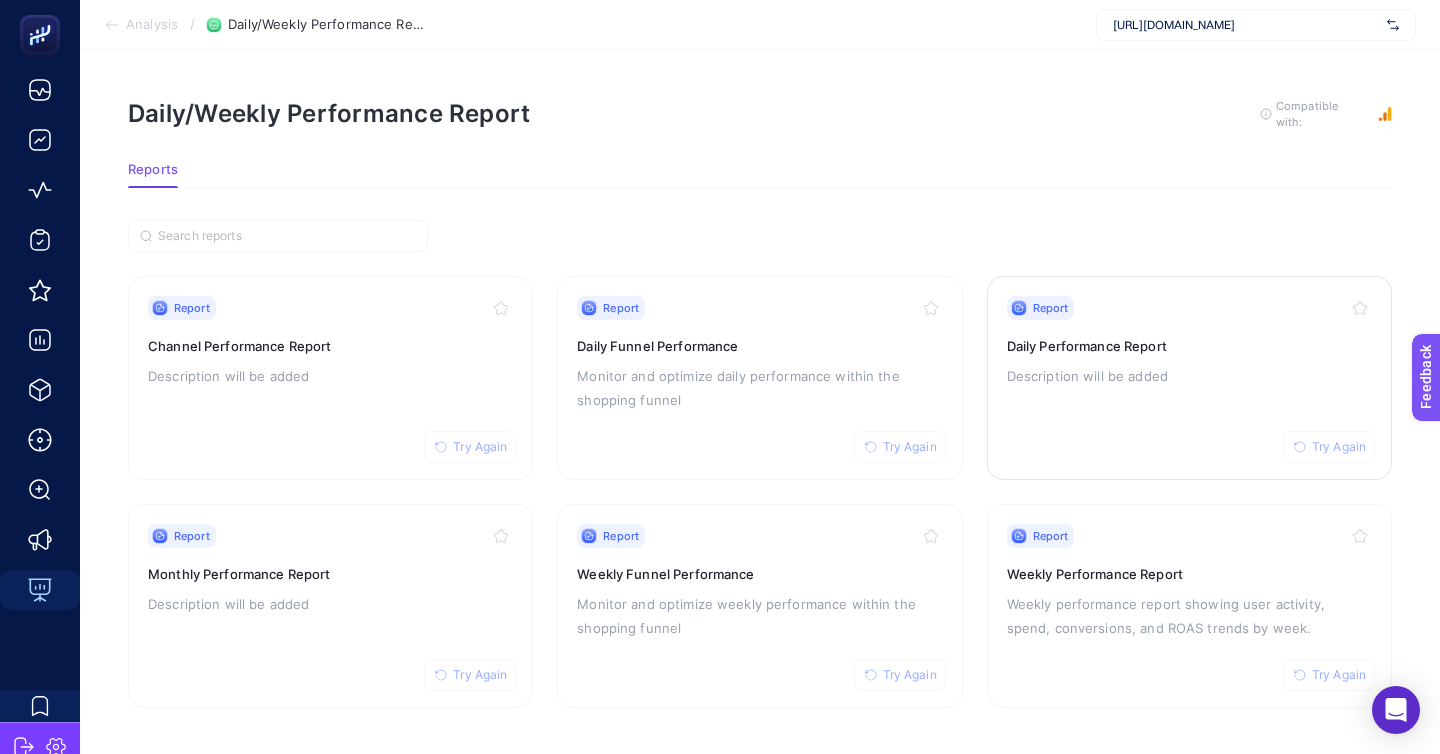 click on "Daily Performance Report" at bounding box center (1189, 346) 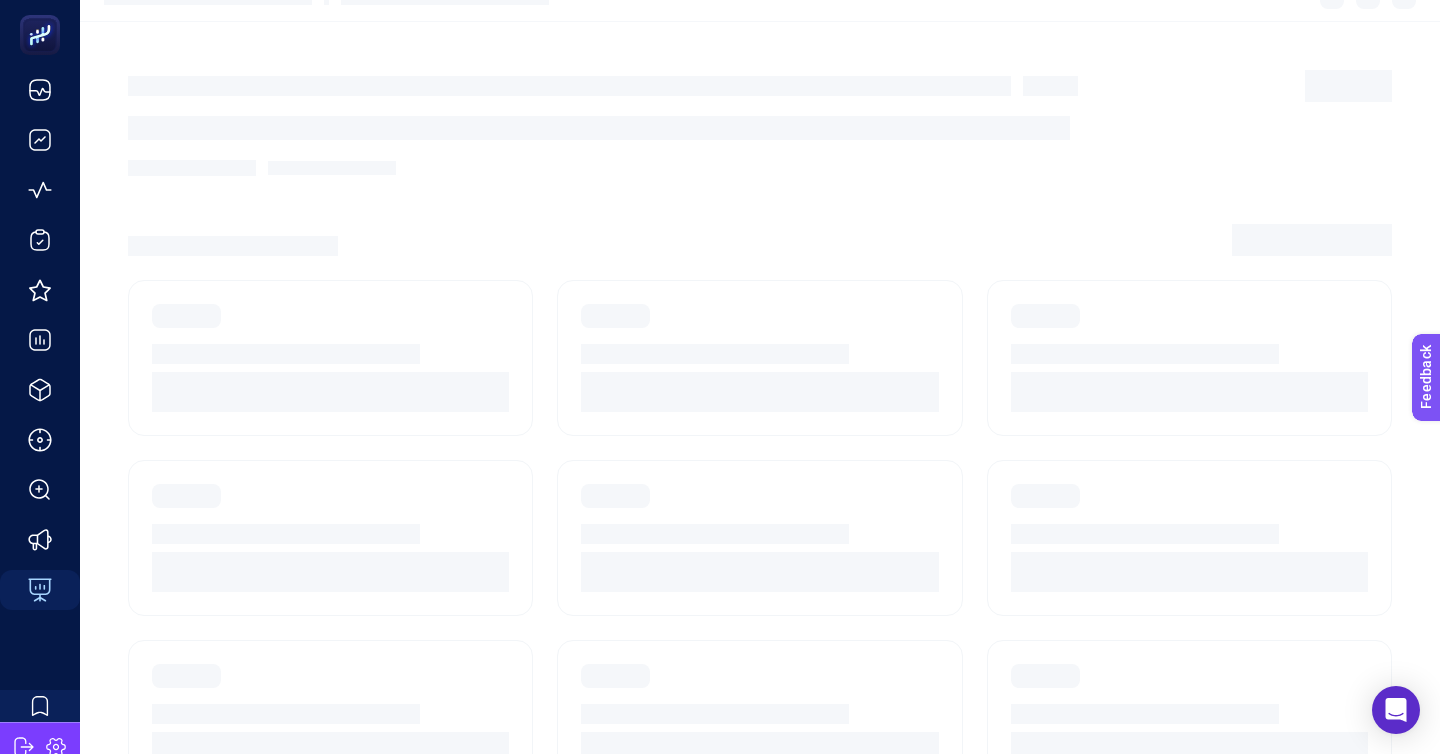 scroll, scrollTop: 0, scrollLeft: 0, axis: both 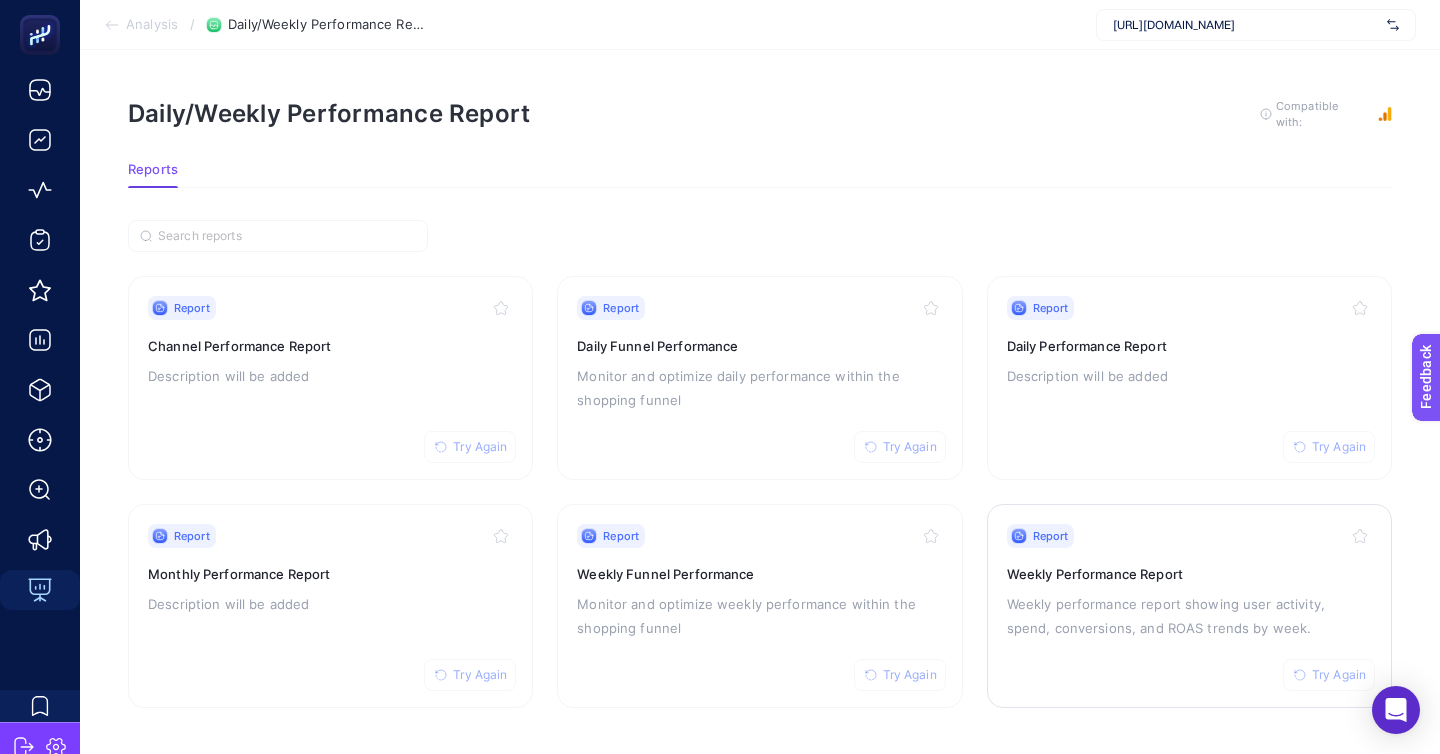 click on "Weekly Performance Report" at bounding box center [1189, 574] 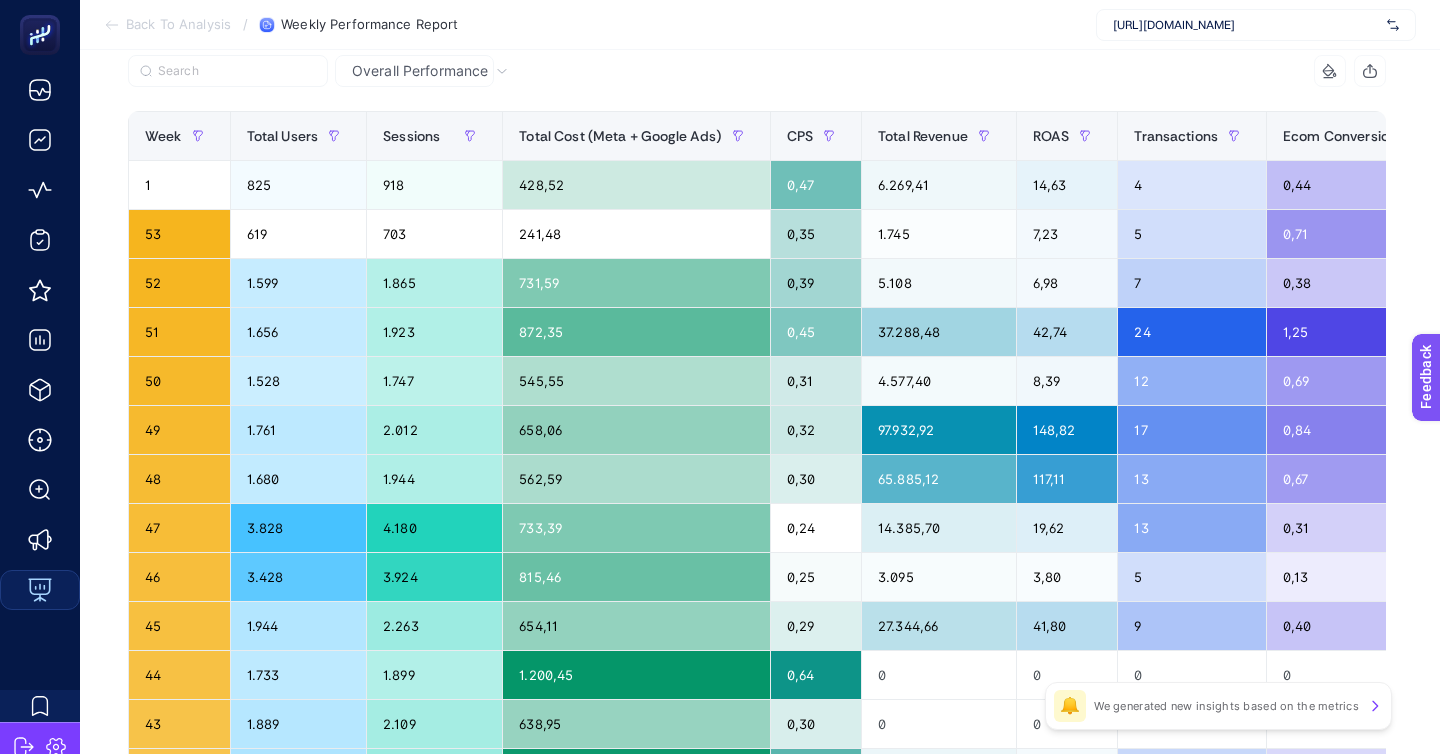 scroll, scrollTop: 0, scrollLeft: 0, axis: both 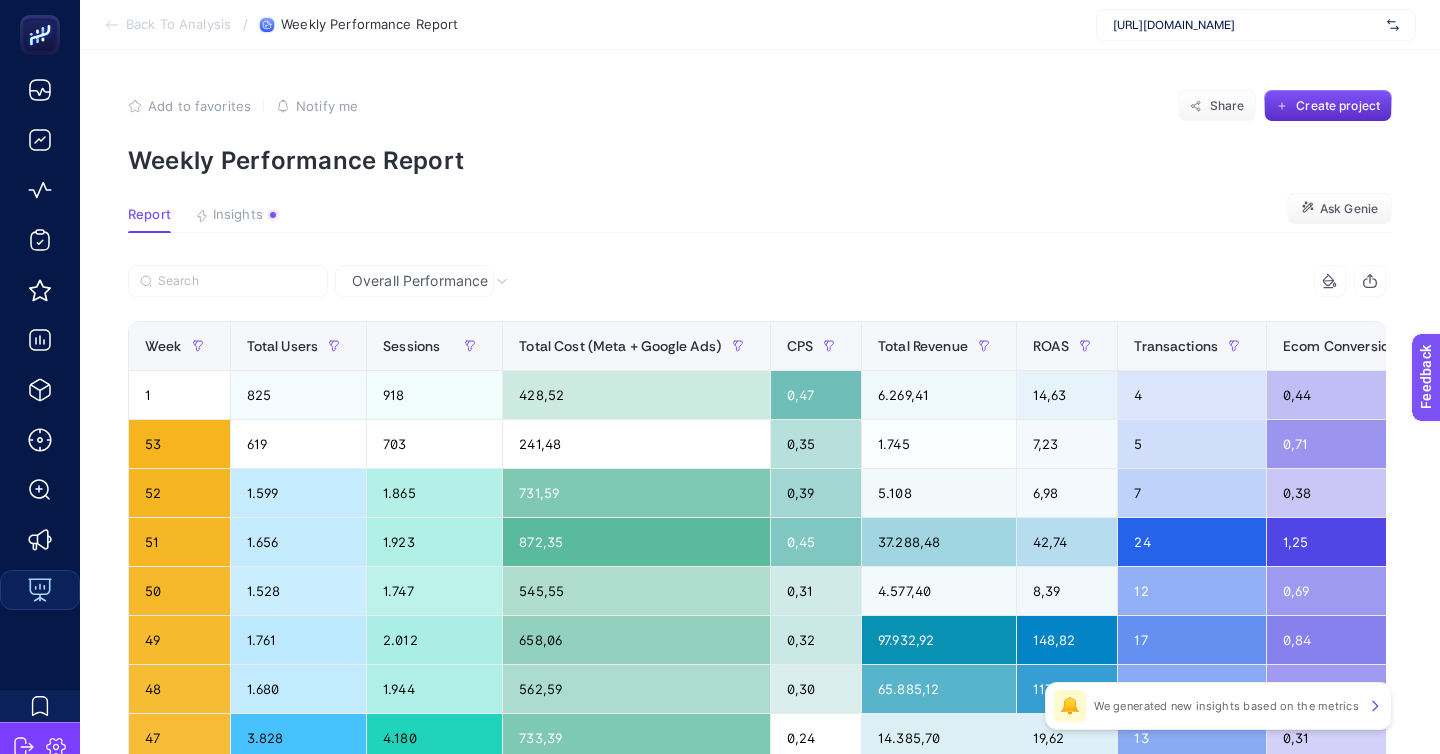 click on "Overall Performance" at bounding box center (414, 281) 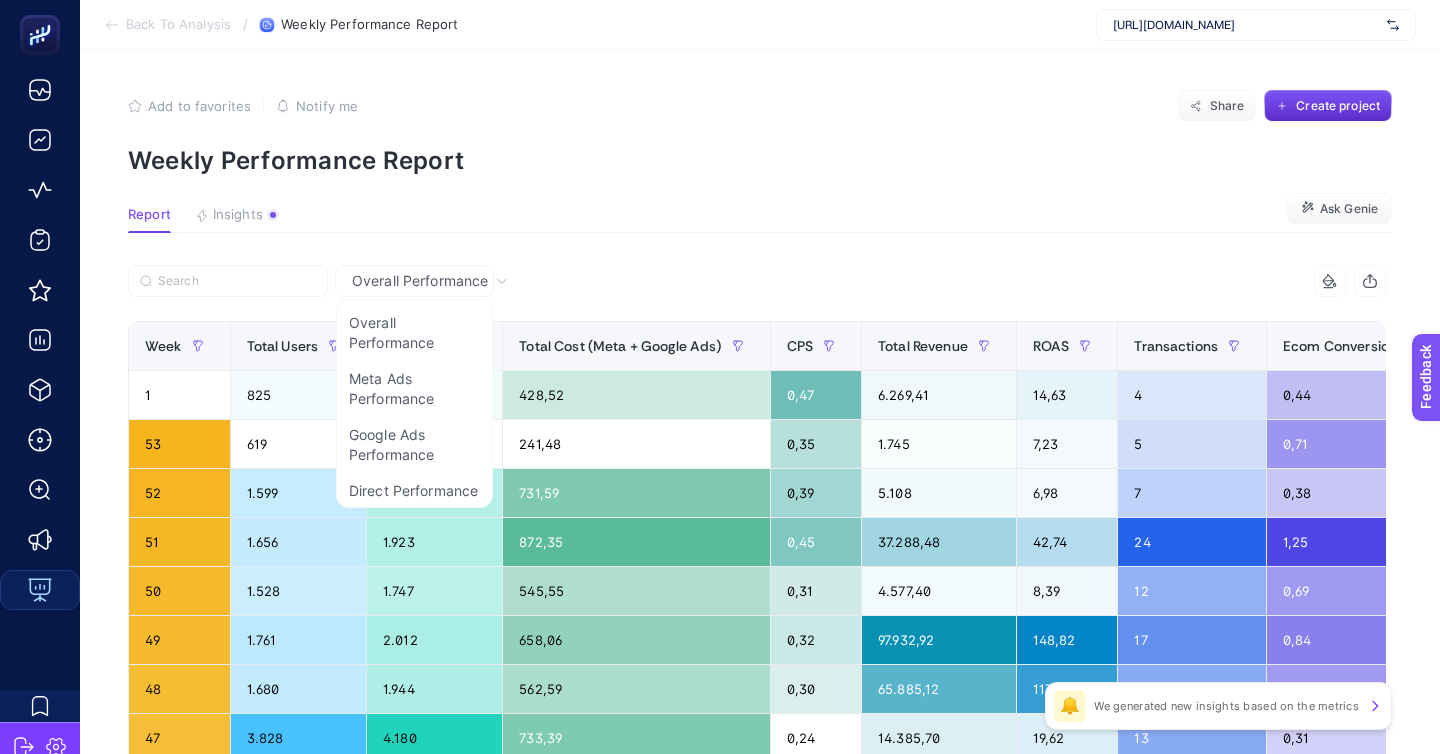 click on "Add to favorites false Notify me Share Create project Weekly Performance Report Report Insights  We generated new insights based on the metrics  Ask Genie Overall Performance Overall Performance Meta Ads Performance Google Ads Performance Direct Performance Organic Performance 11 items selected Week Total Users Sessions Total Cost (Meta + Google Ads) CPS Total Revenue ROAS Transactions Ecom Conversion Rate% Lead Cost Per Lead 11 items selected + 1 825 918 428,52 0,47 6.269,41 14,63 4 0,44 0 0 53 619 703 241,48 0,35 1.745 7,23 5 0,71 0 0 52 1.599 1.865 731,59 0,39 5.108 6,98 7 0,38 0 0 51 1.656 1.923 872,35 0,45 37.288,48 42,74 24 1,25 0 0 50 1.528 1.747 545,55 0,31 4.577,40 8,39 12 0,69 0 0 49 1.761 2.012 658,06 0,32 97.932,92 148,82 17 0,84 0 0 48 1.680 1.944 562,59 0,30 65.885,12 117,11 13 0,67 0 0 47 3.828 4.180 733,39 0,24 14.385,70 19,62 13 0,31 0 0 46 3.428 3.924 815,46 0,25 3.095 3,80 5 0,13 0 0 45 1.944 2.263 654,11 0,29 27.344,66 41,80 9 0,40 0 0 44 1.733 1.899 1.200,45 0,64 0 0 0 0 0 0 43 1.889 0,30" 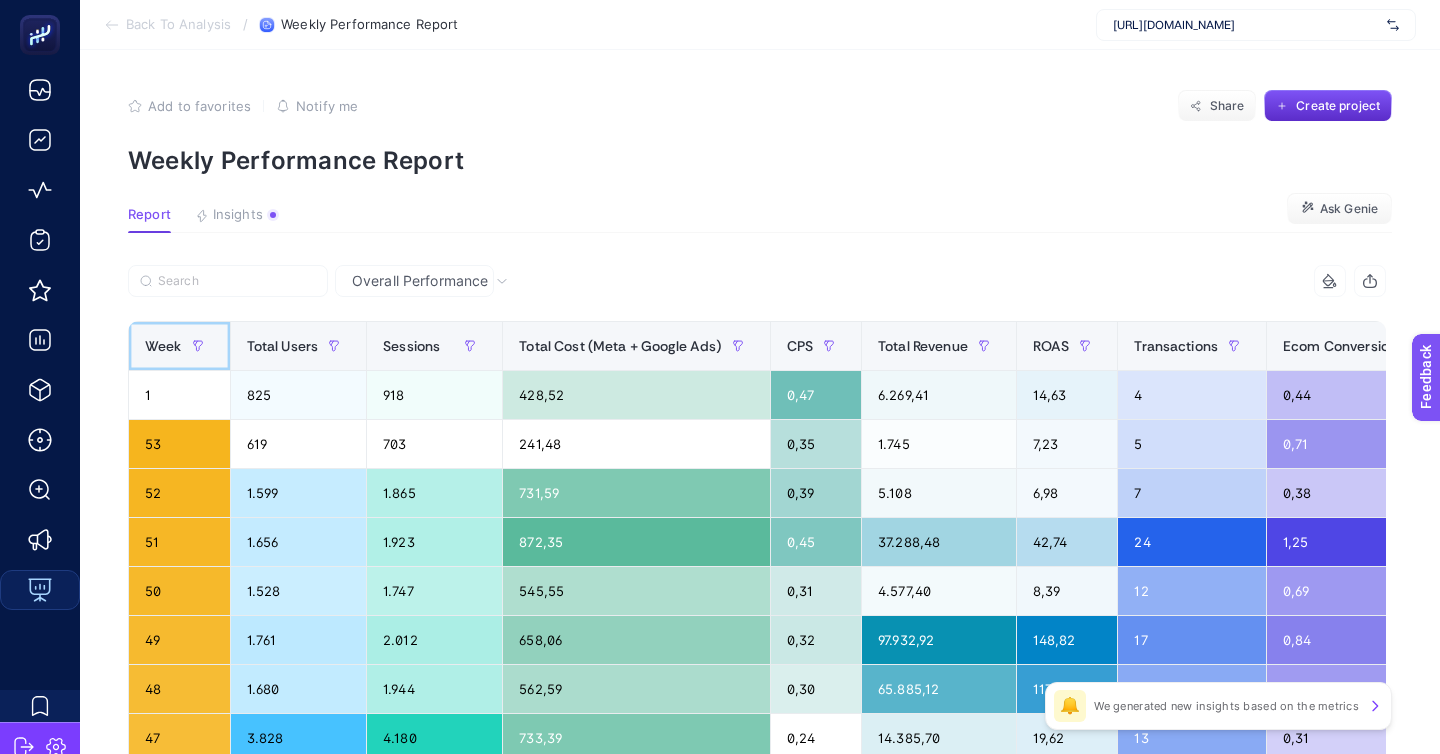 click on "Week" 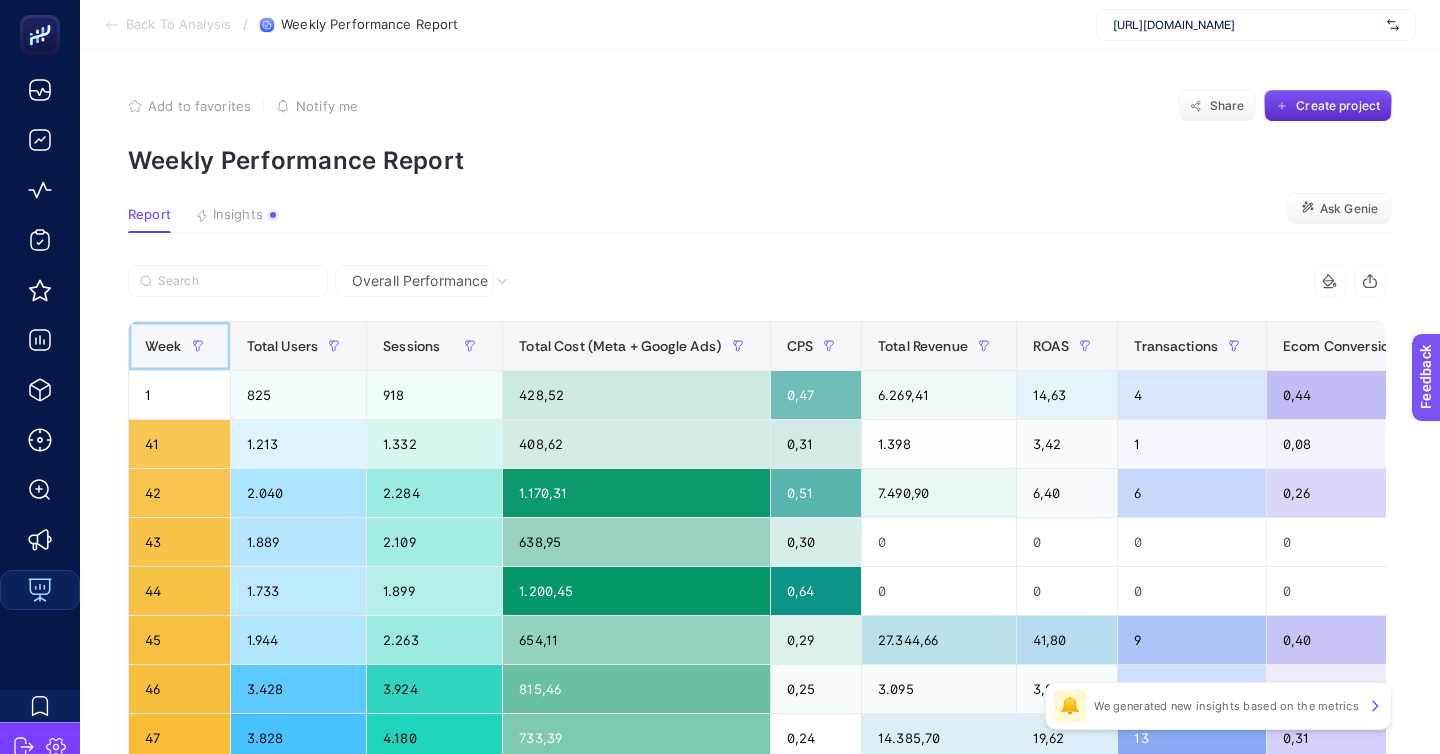 click on "Week" 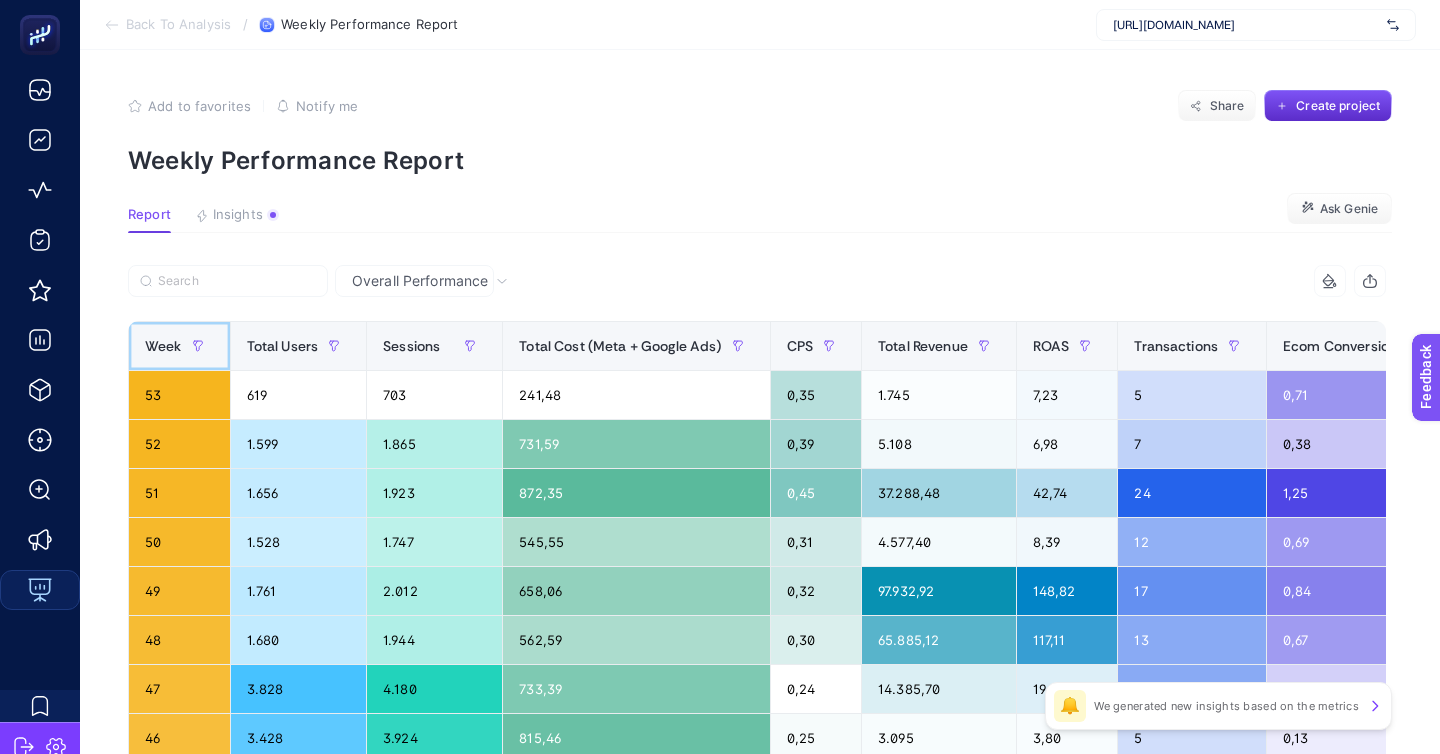 click on "Week" 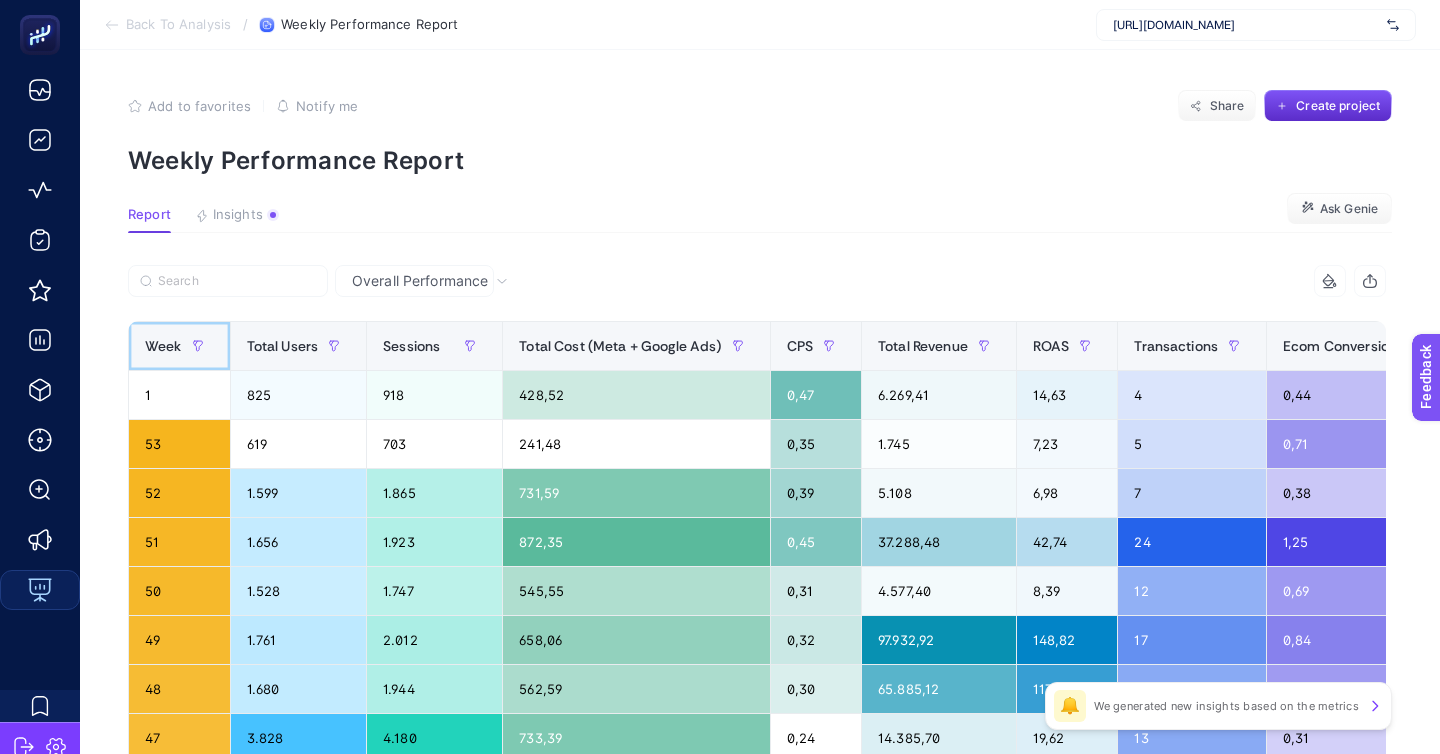 click on "Week" 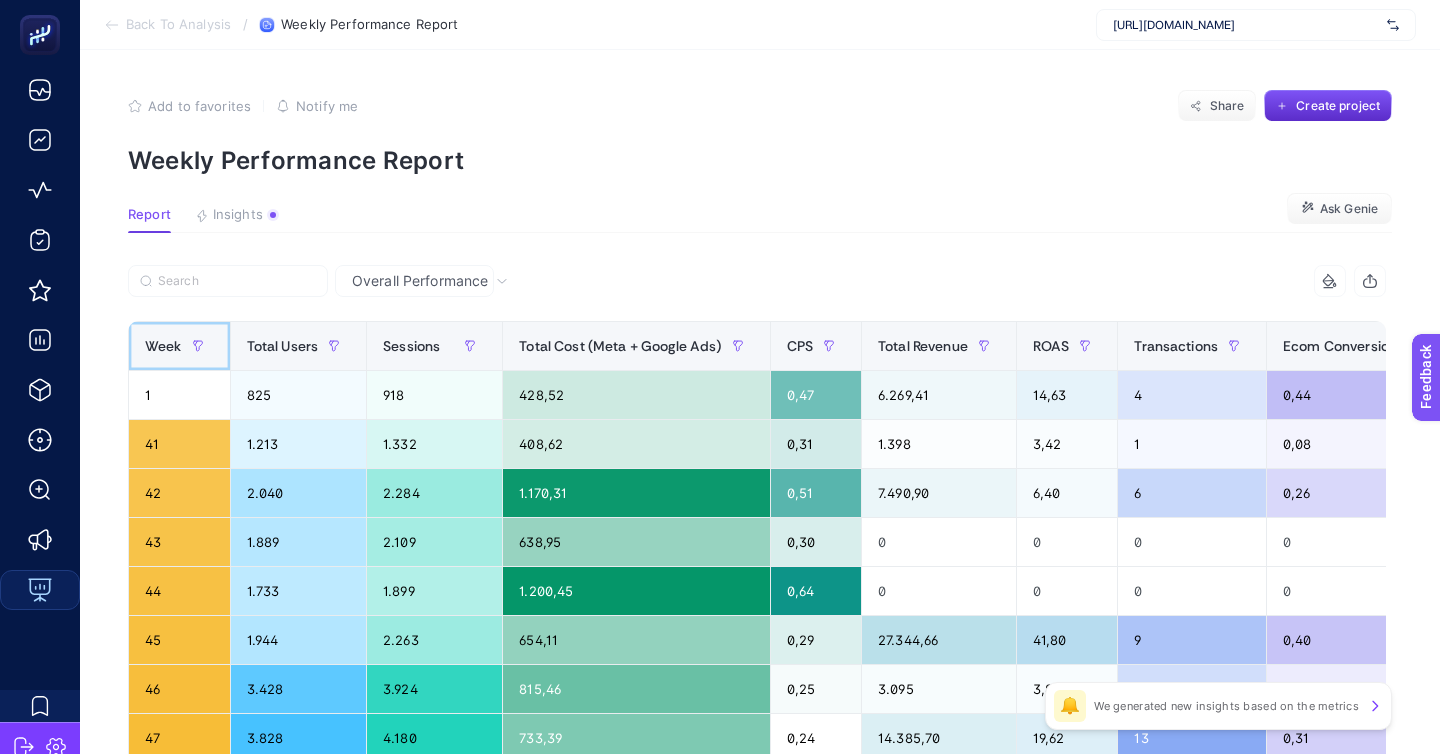 click on "Week" 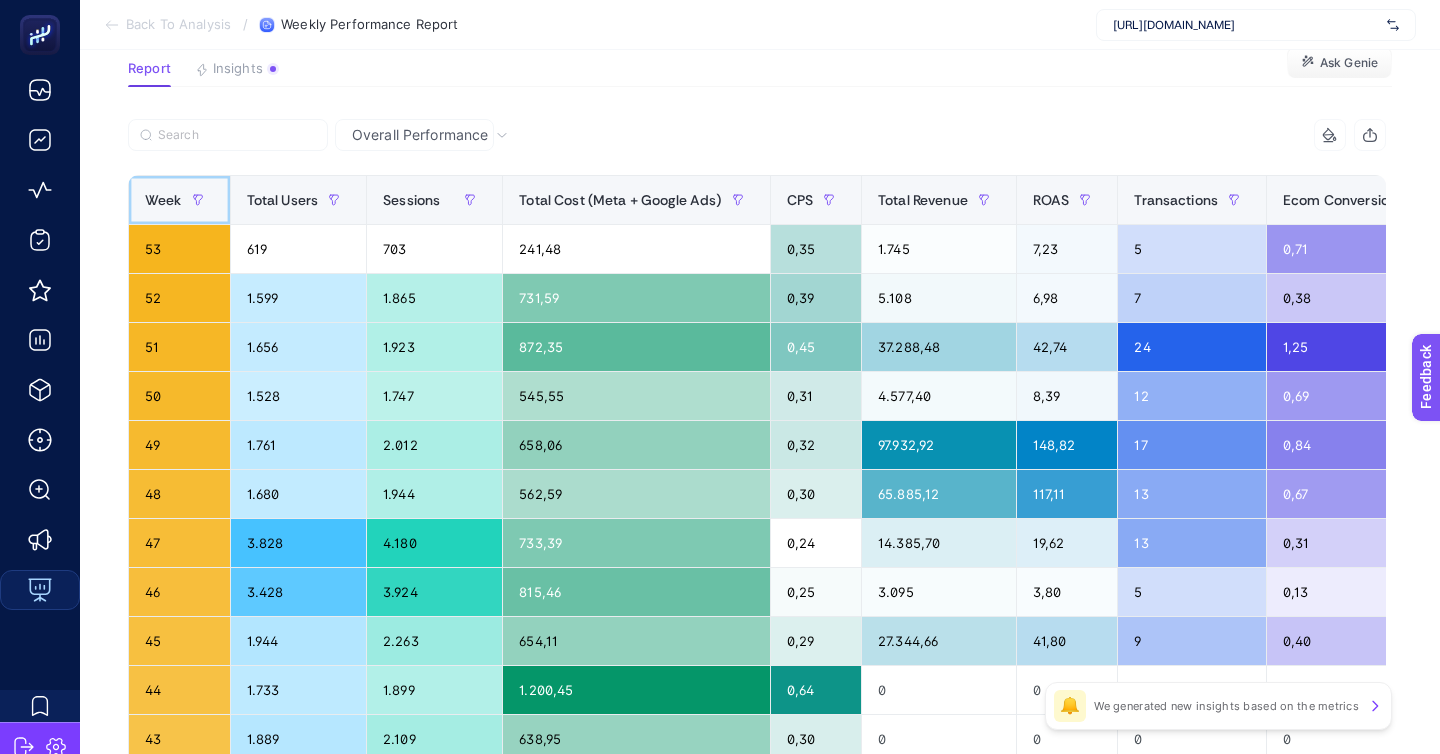 scroll, scrollTop: 0, scrollLeft: 0, axis: both 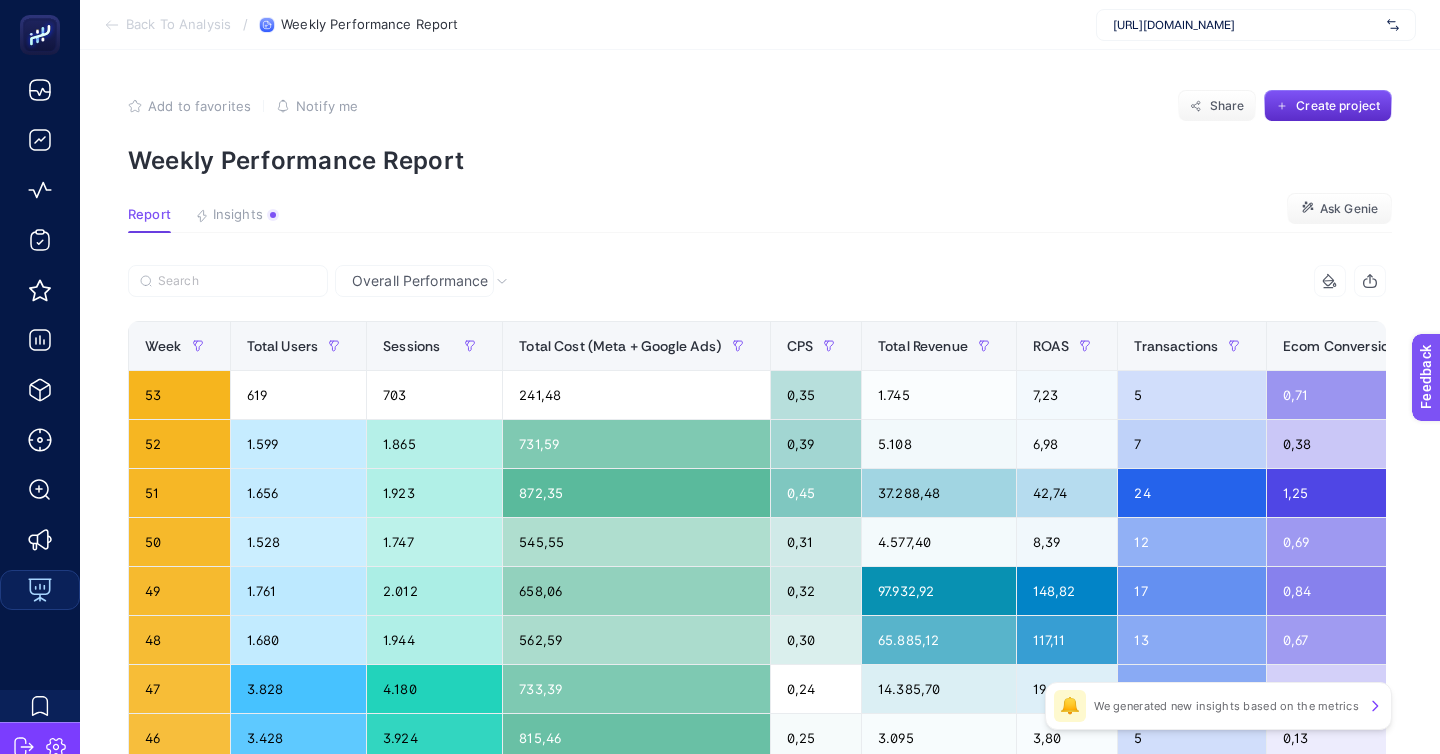 click on "Back To Analysis" at bounding box center [178, 25] 